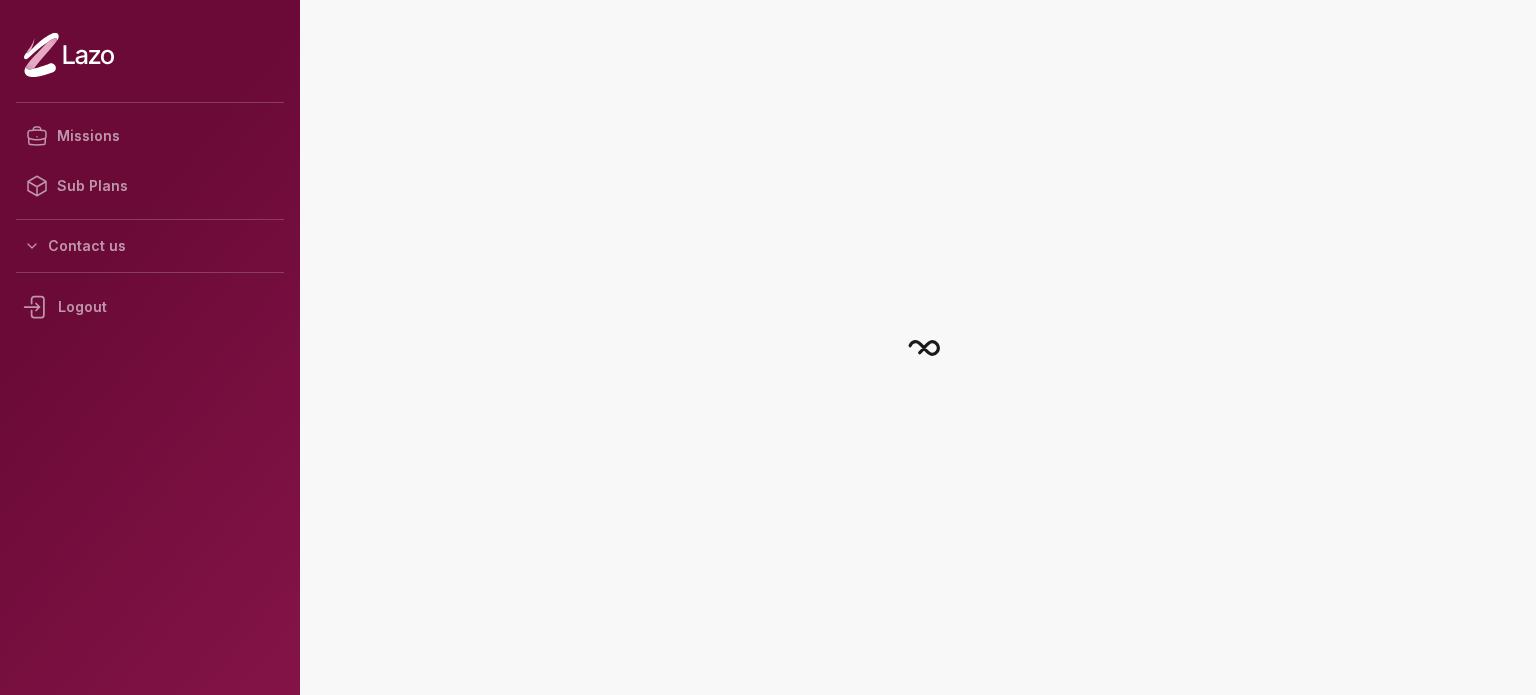 scroll, scrollTop: 0, scrollLeft: 0, axis: both 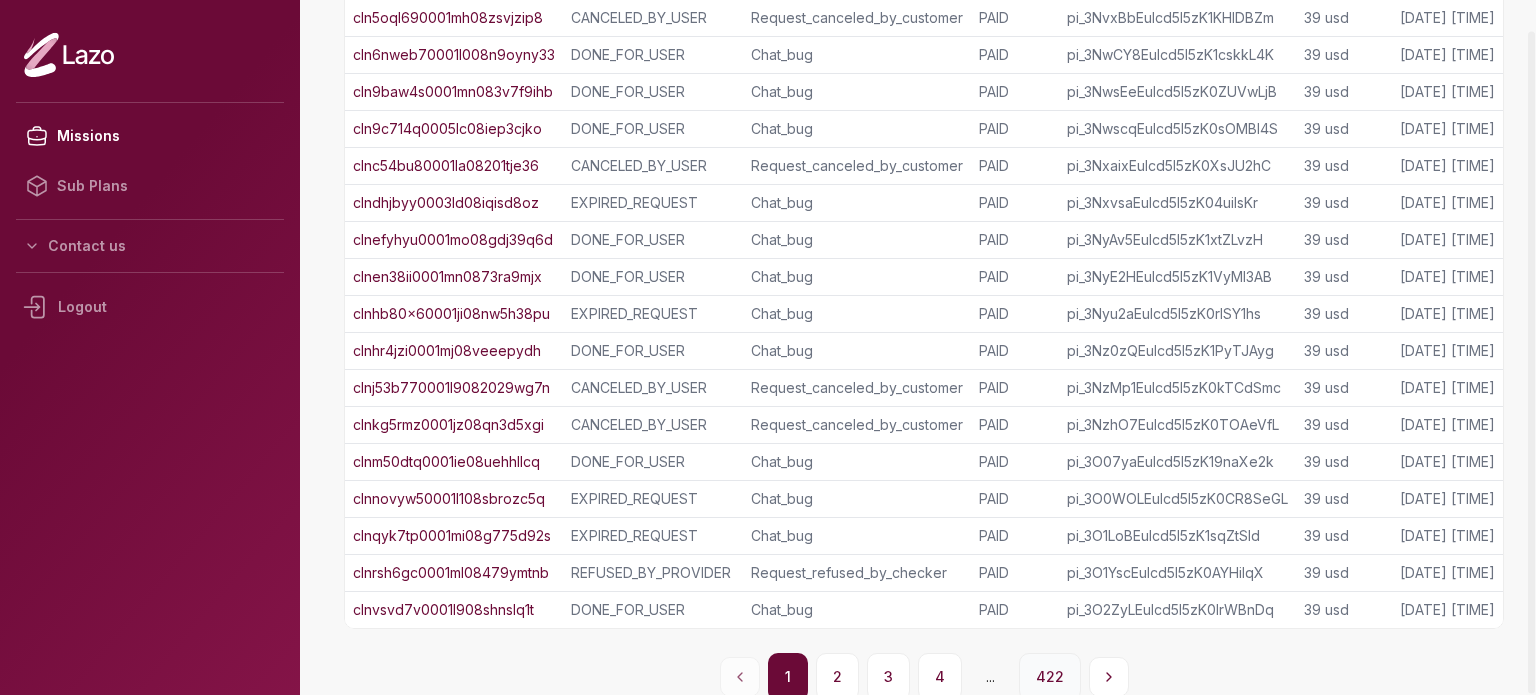 click on "422" at bounding box center (1050, 677) 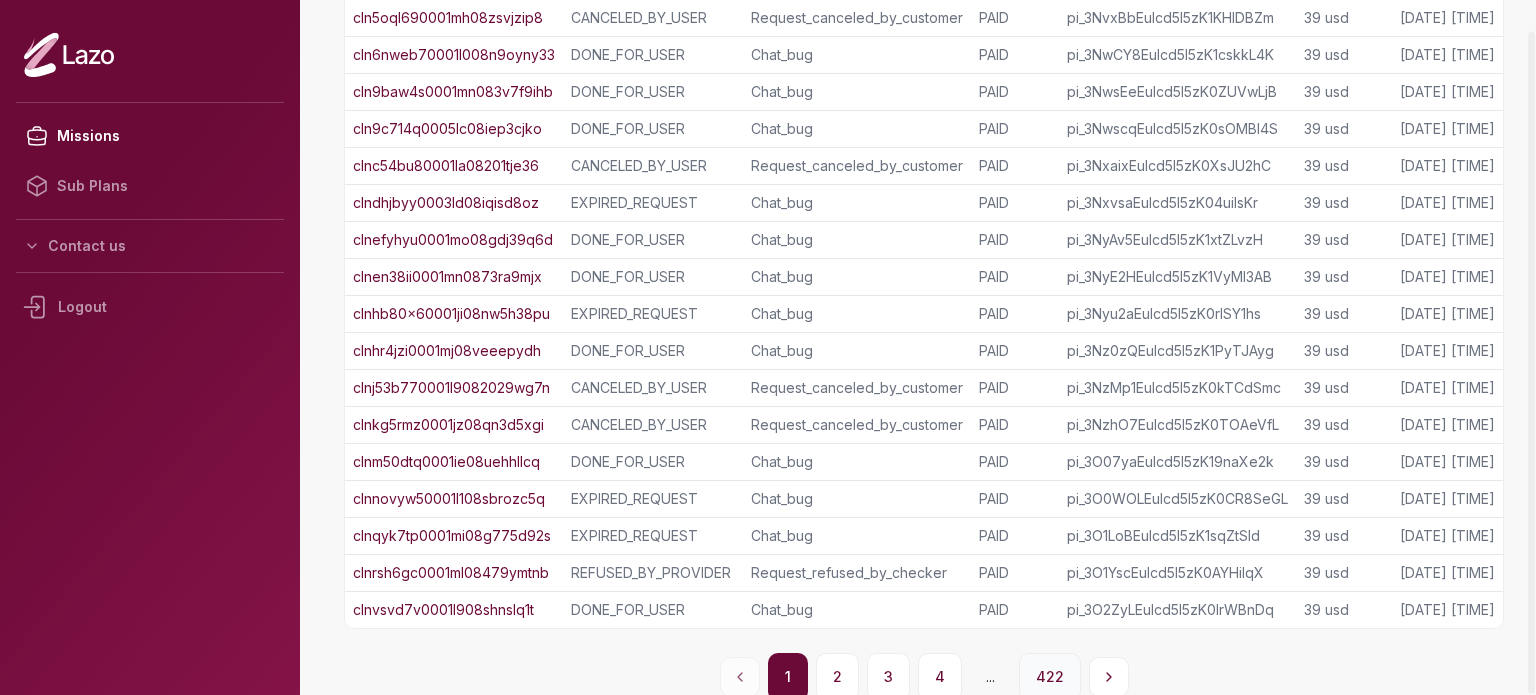 scroll, scrollTop: 32, scrollLeft: 0, axis: vertical 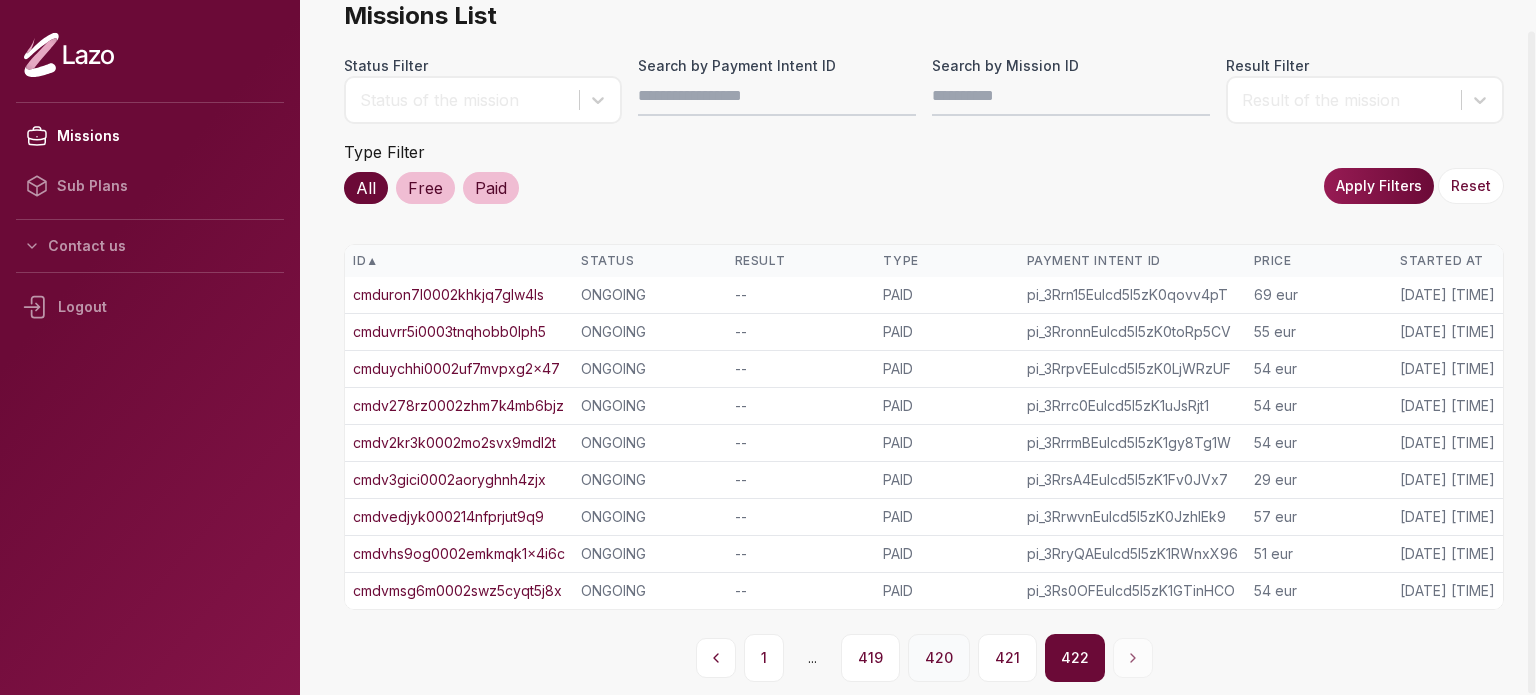 click on "420" at bounding box center (939, 658) 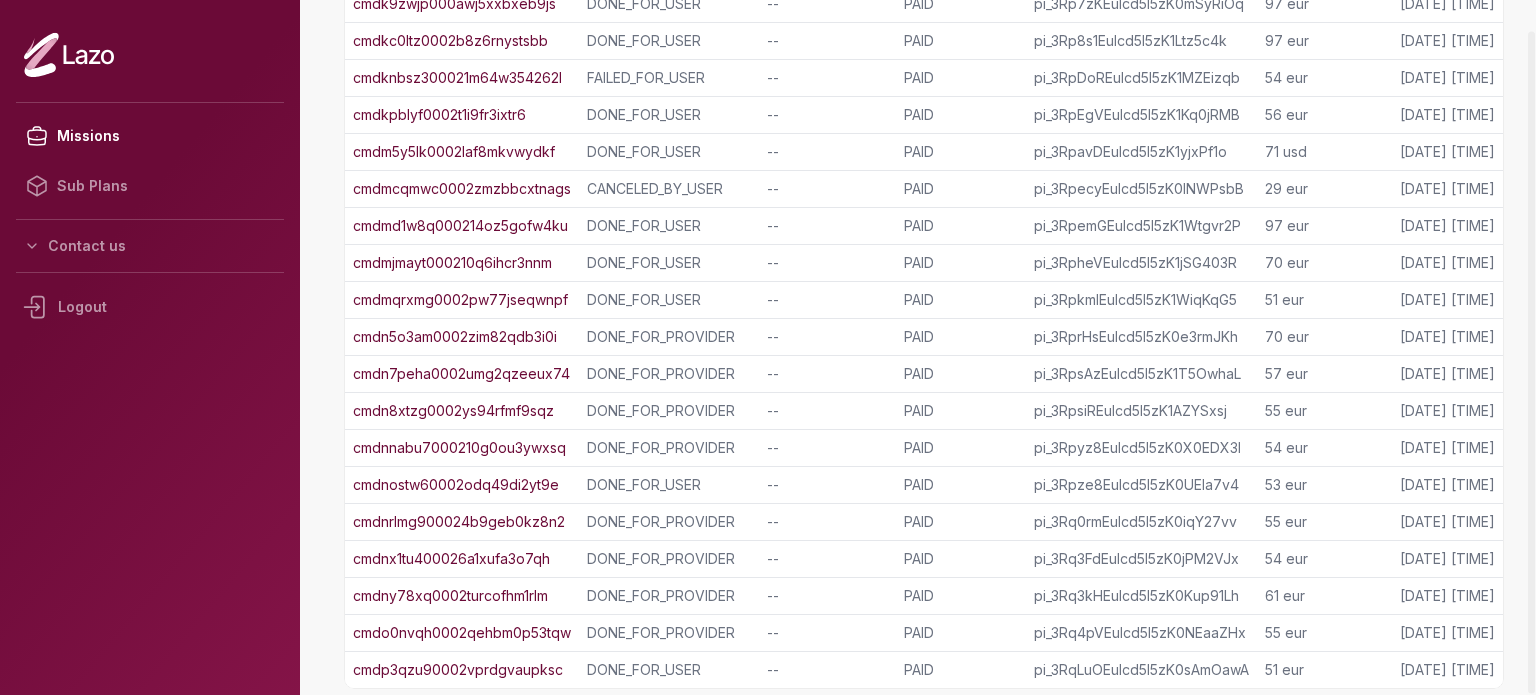 scroll, scrollTop: 420, scrollLeft: 0, axis: vertical 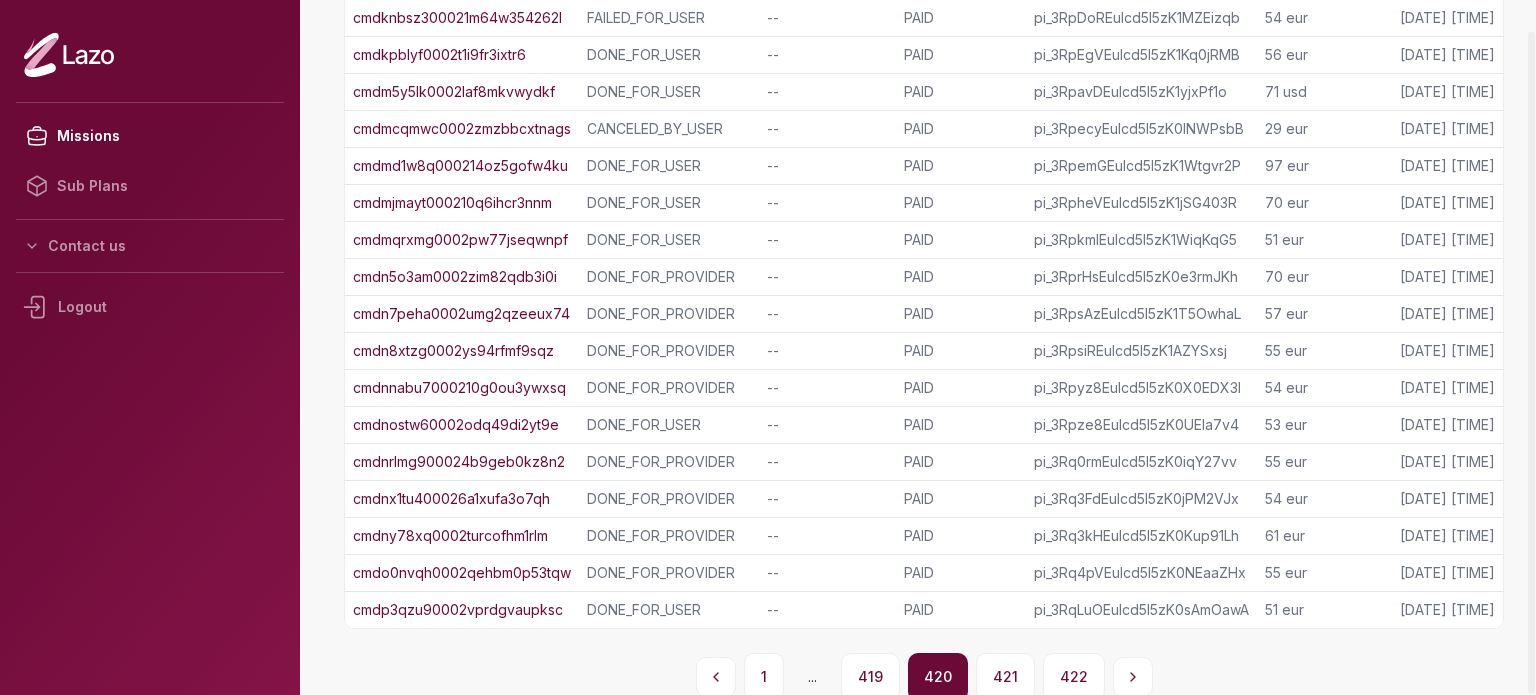 click on "cmdo0nvqh0002qehbm0p53tqw" at bounding box center [462, 573] 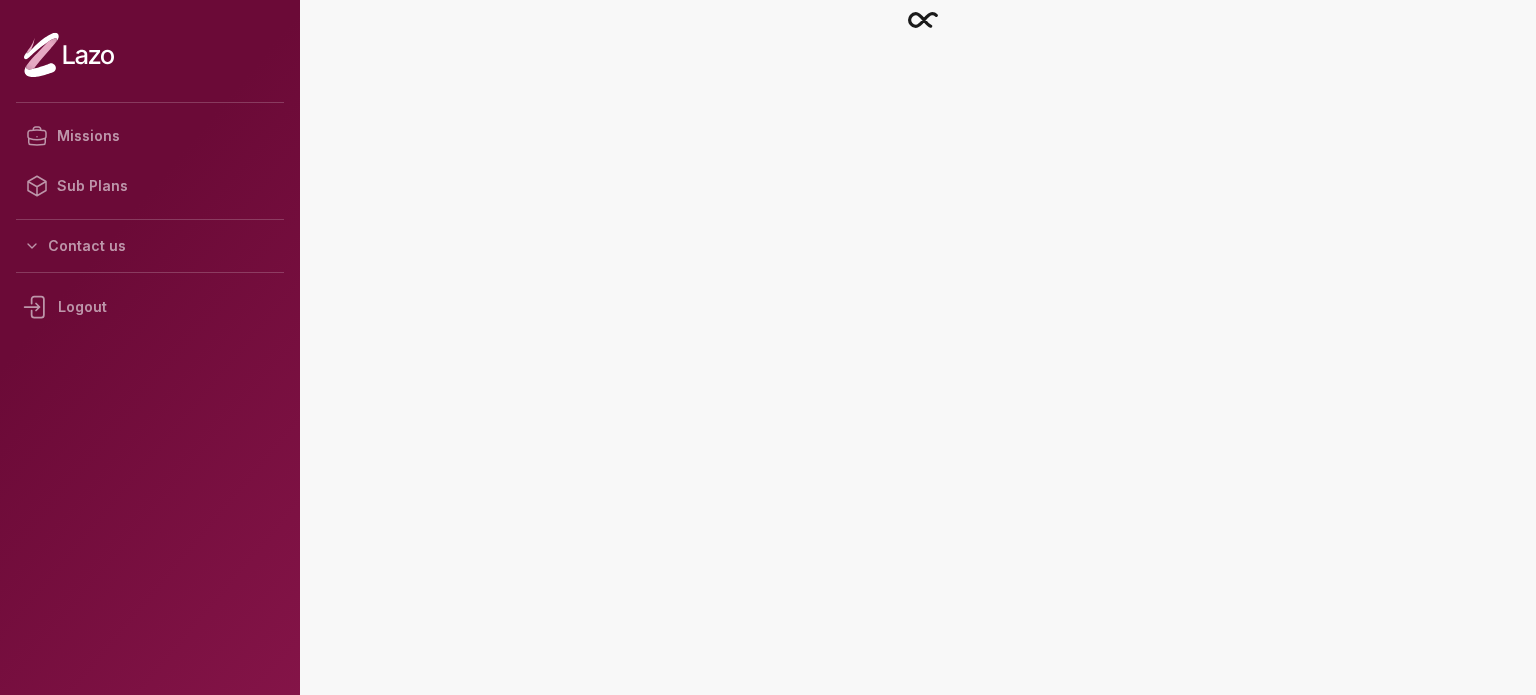 scroll, scrollTop: 0, scrollLeft: 0, axis: both 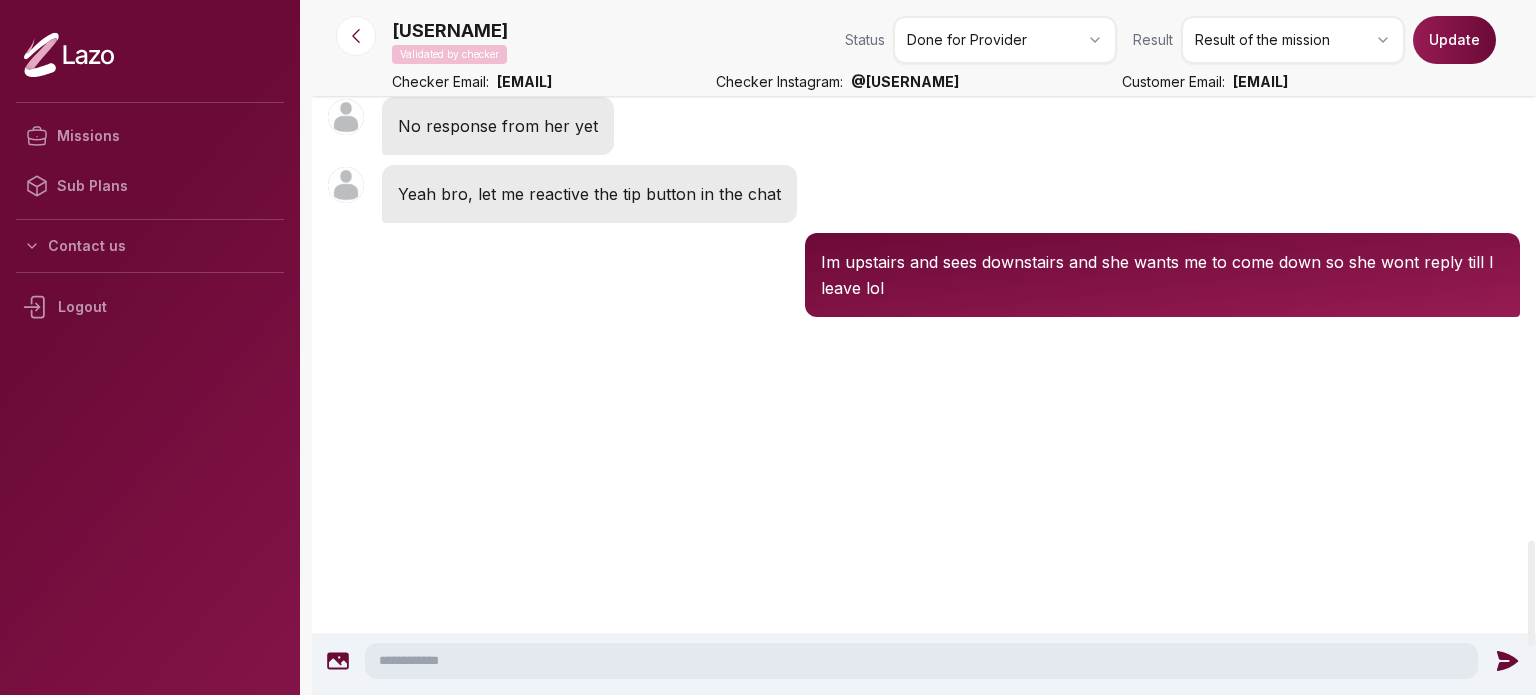 click on "Missions Sub Plans Contact us Logout [USERNAME] Validated by checker Status Done for Provider Result Result of the mission Update Checker Email: [EMAIL] Checker Instagram: @ [USERNAME] Customer Email: [EMAIL] 1  new message   [USERNAME] [TIME] [DAY] [MONTH] at [TIME] My message is still in pending [USERNAME] [TIME] [DAY] [MONTH] at [TIME] Bet bet. If it let's you send another, go ahead. Shes probably interested. Like her story too [USERNAME] [TIME] [DAY] [MONTH] at [TIME] I liked her last story [USERNAME] [TIME] Lets send another message?? [USERNAME] [TIME] [DAY] [MONTH] at [TIME] Yes,  I believe i know whats going on bro. Her and I have a couples therapy session on Tuesday. I think shes could be waiting for the outcome of that should I choose not to move fwd with the relationship. She interested in you thats why she followed back and still following.  At this point I give you permission to freelance and do what you do best in these situations. Maybe ask her your go to questions?  [USERNAME] [TIME] Idea,  [USERNAME] [TIME] [USERNAME] [TIME]" at bounding box center (768, 347) 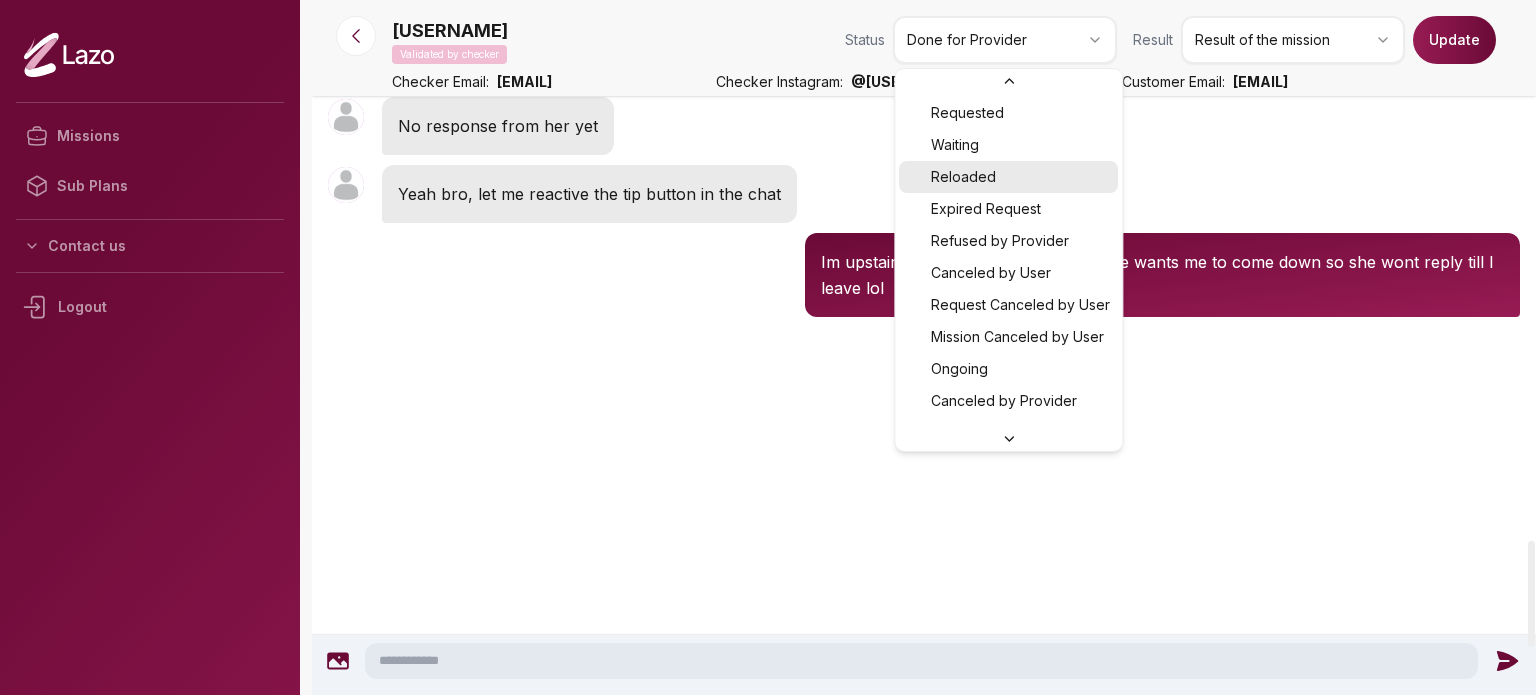scroll, scrollTop: 53, scrollLeft: 0, axis: vertical 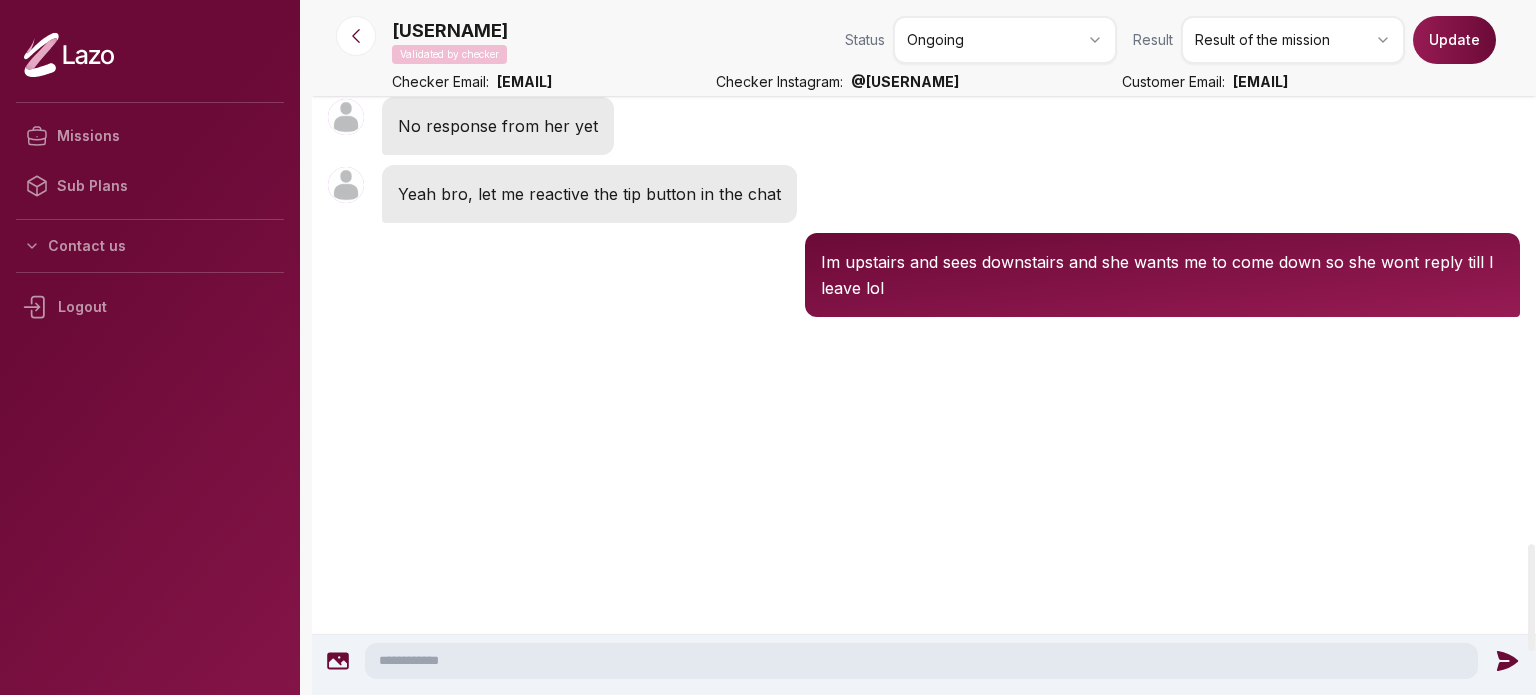click on "Update" at bounding box center (1454, 40) 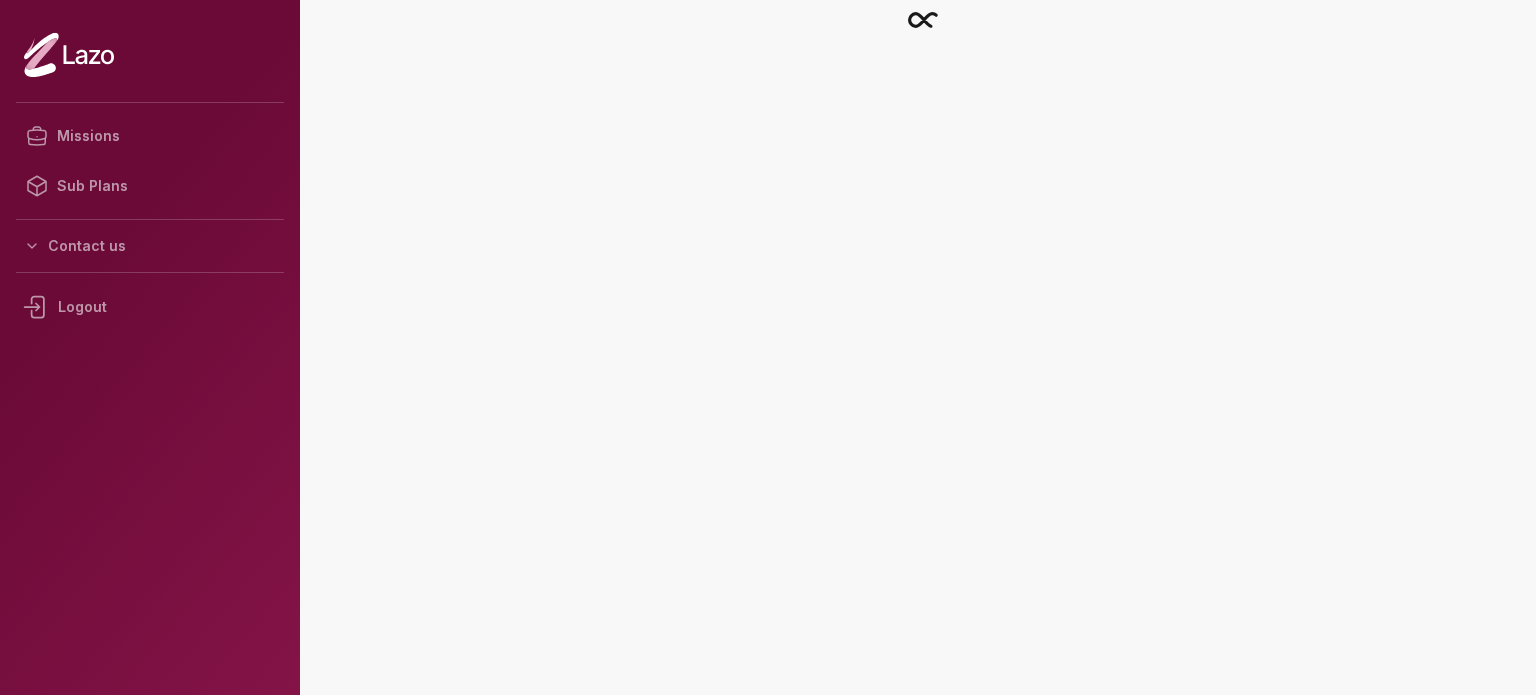 scroll, scrollTop: 0, scrollLeft: 0, axis: both 